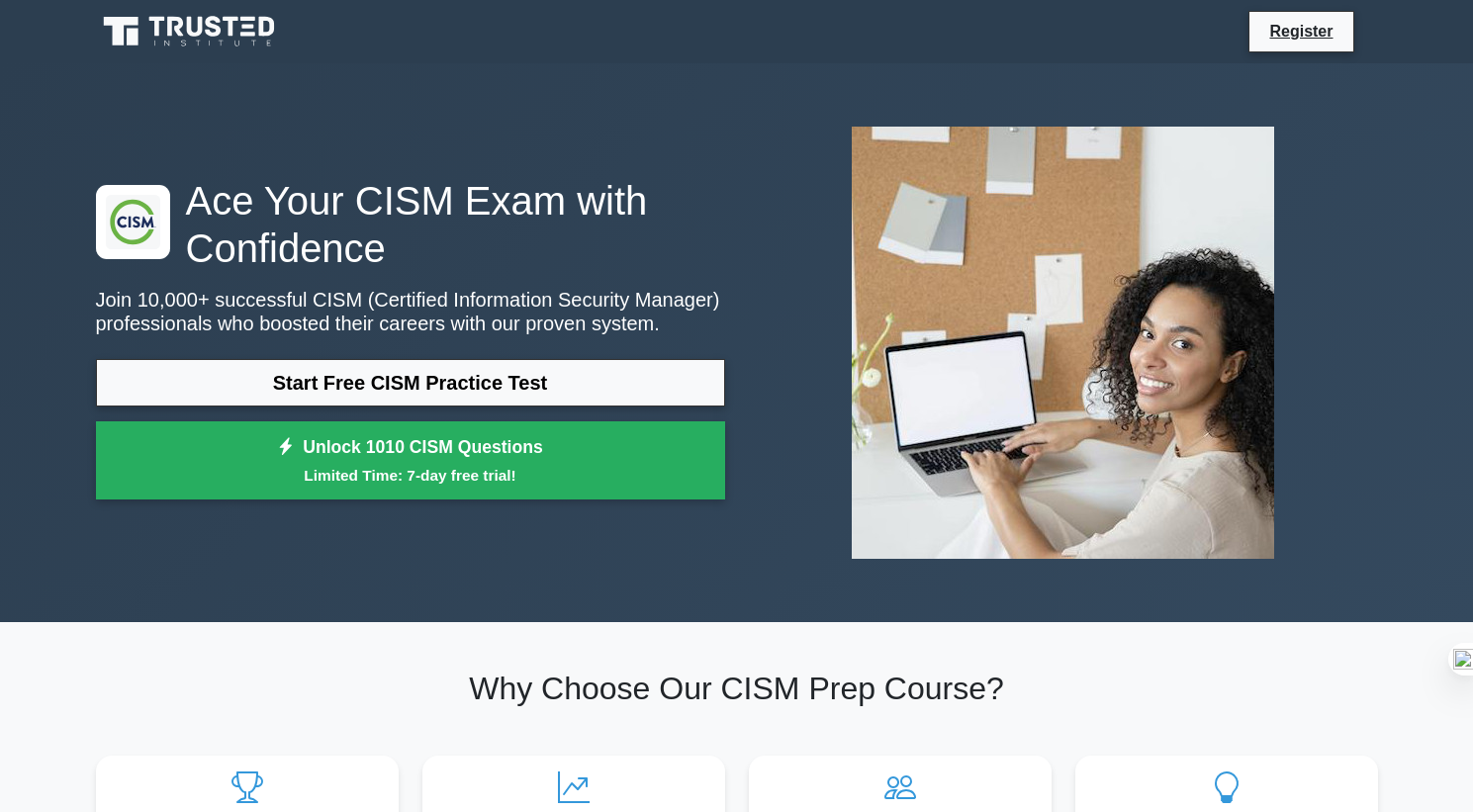 scroll, scrollTop: 0, scrollLeft: 0, axis: both 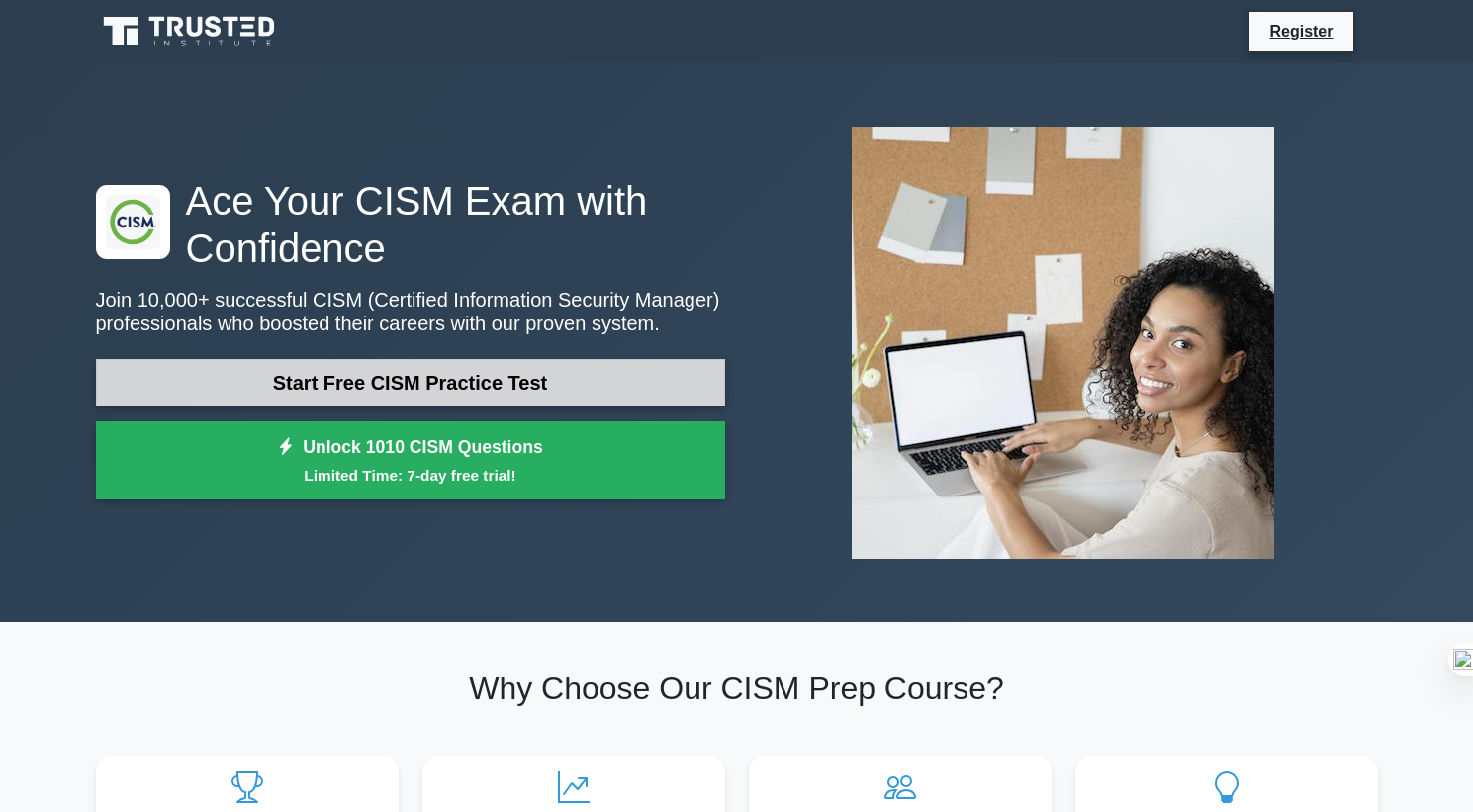 click on "Start Free CISM Practice Test" at bounding box center [411, 383] 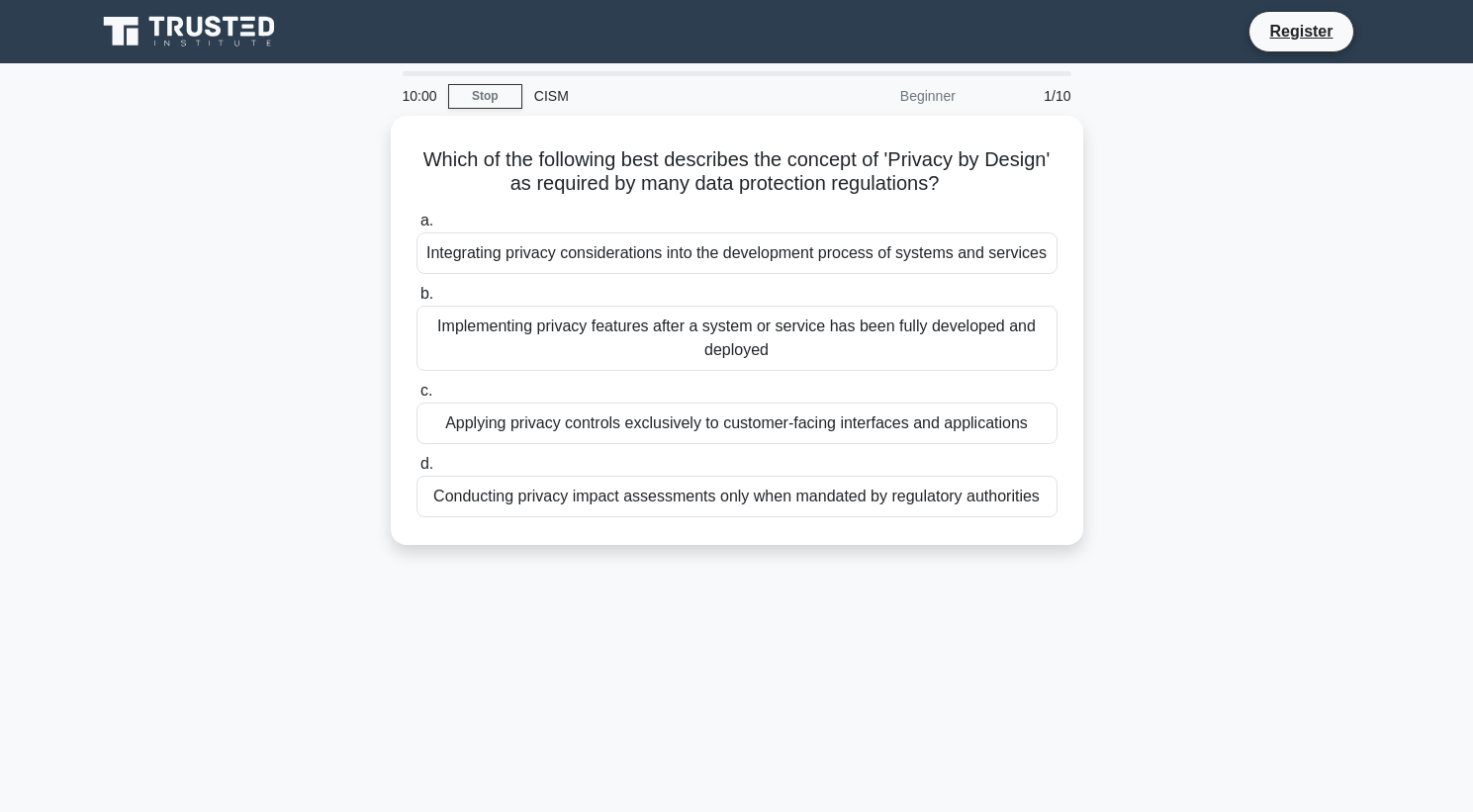 scroll, scrollTop: 0, scrollLeft: 0, axis: both 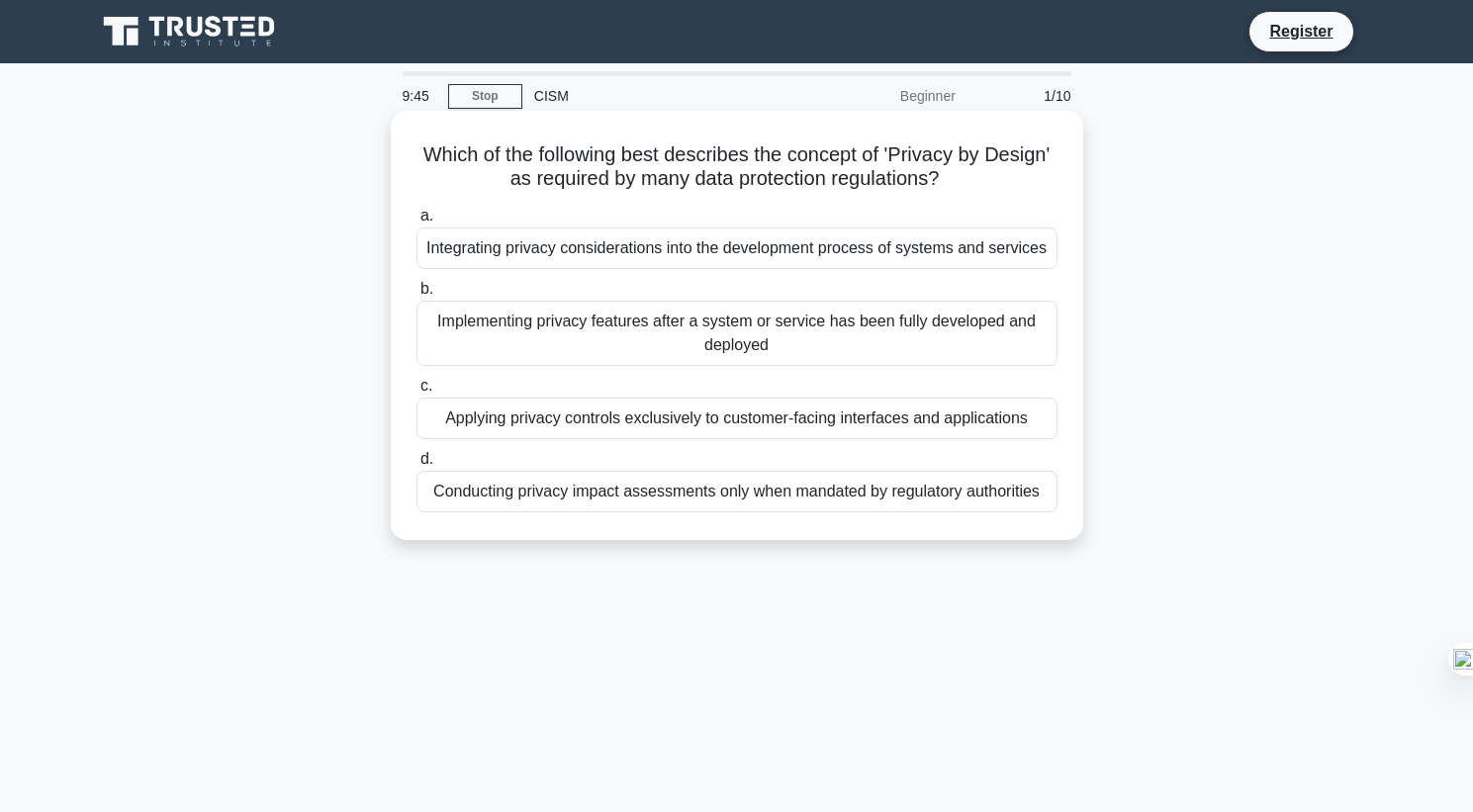 click on "Integrating privacy considerations into the development process of systems and services" at bounding box center (737, 248) 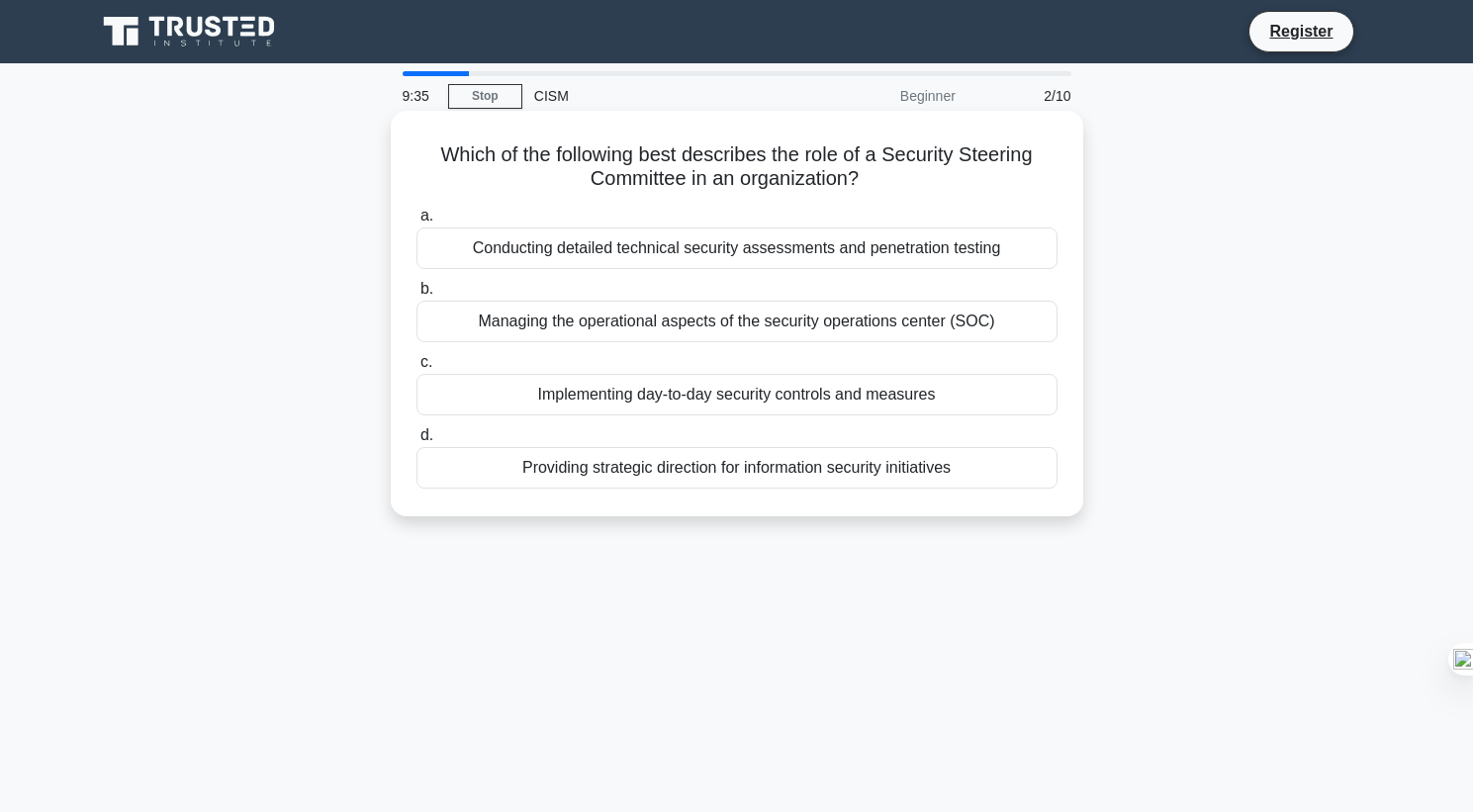 click on "Providing strategic direction for information security initiatives" at bounding box center (737, 468) 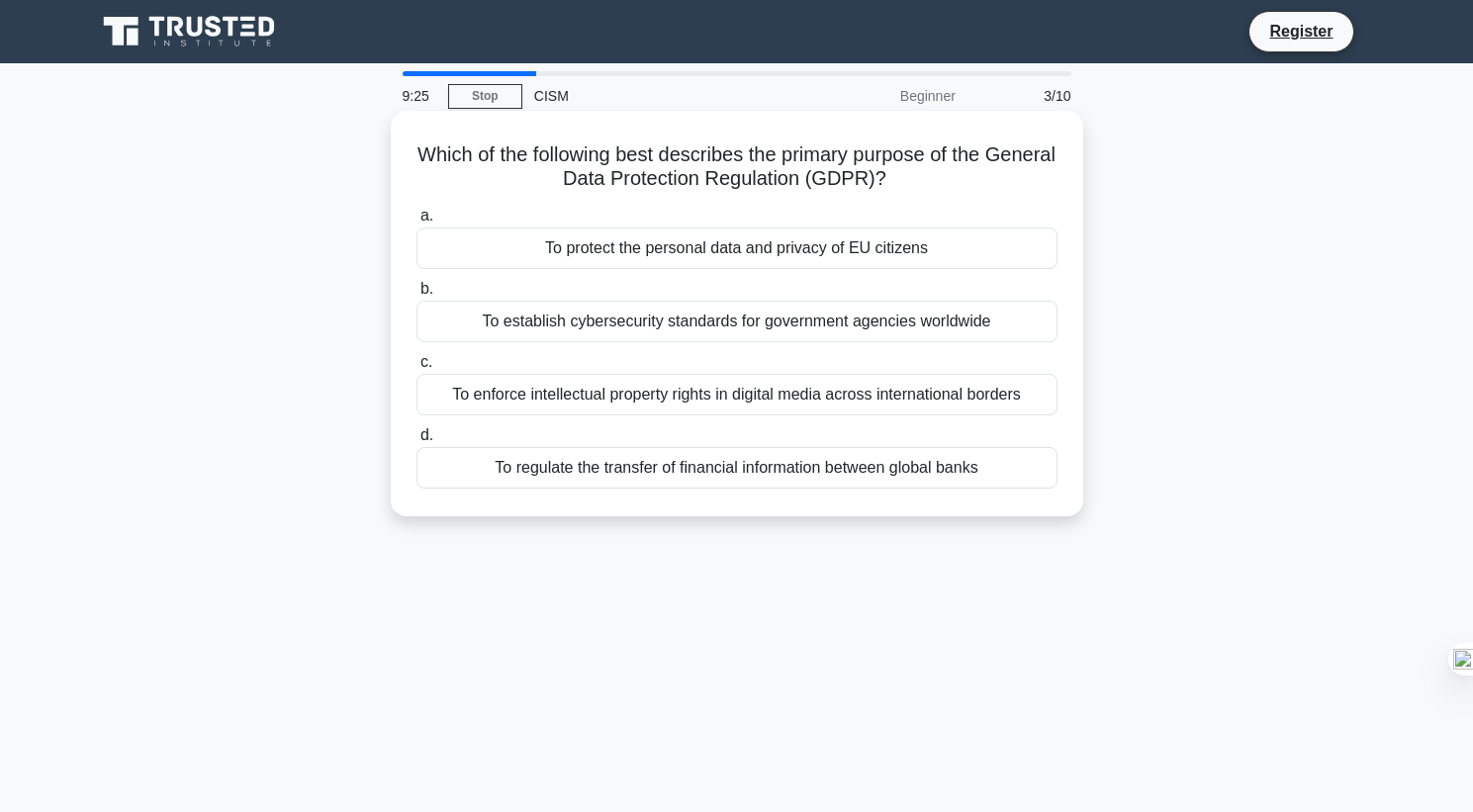 click on "To protect the personal data and privacy of EU citizens" at bounding box center (737, 248) 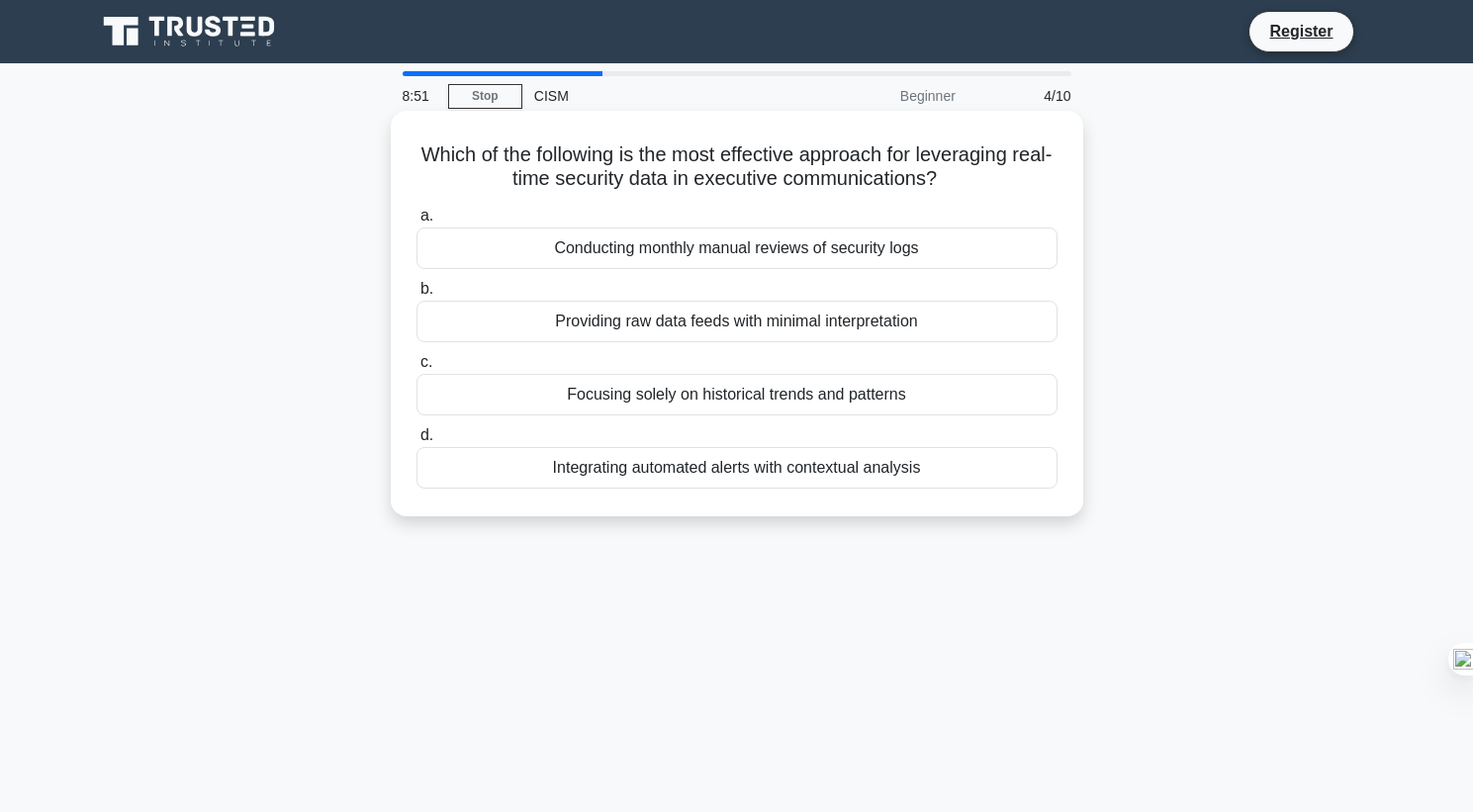 click on "Focusing solely on historical trends and patterns" at bounding box center [737, 395] 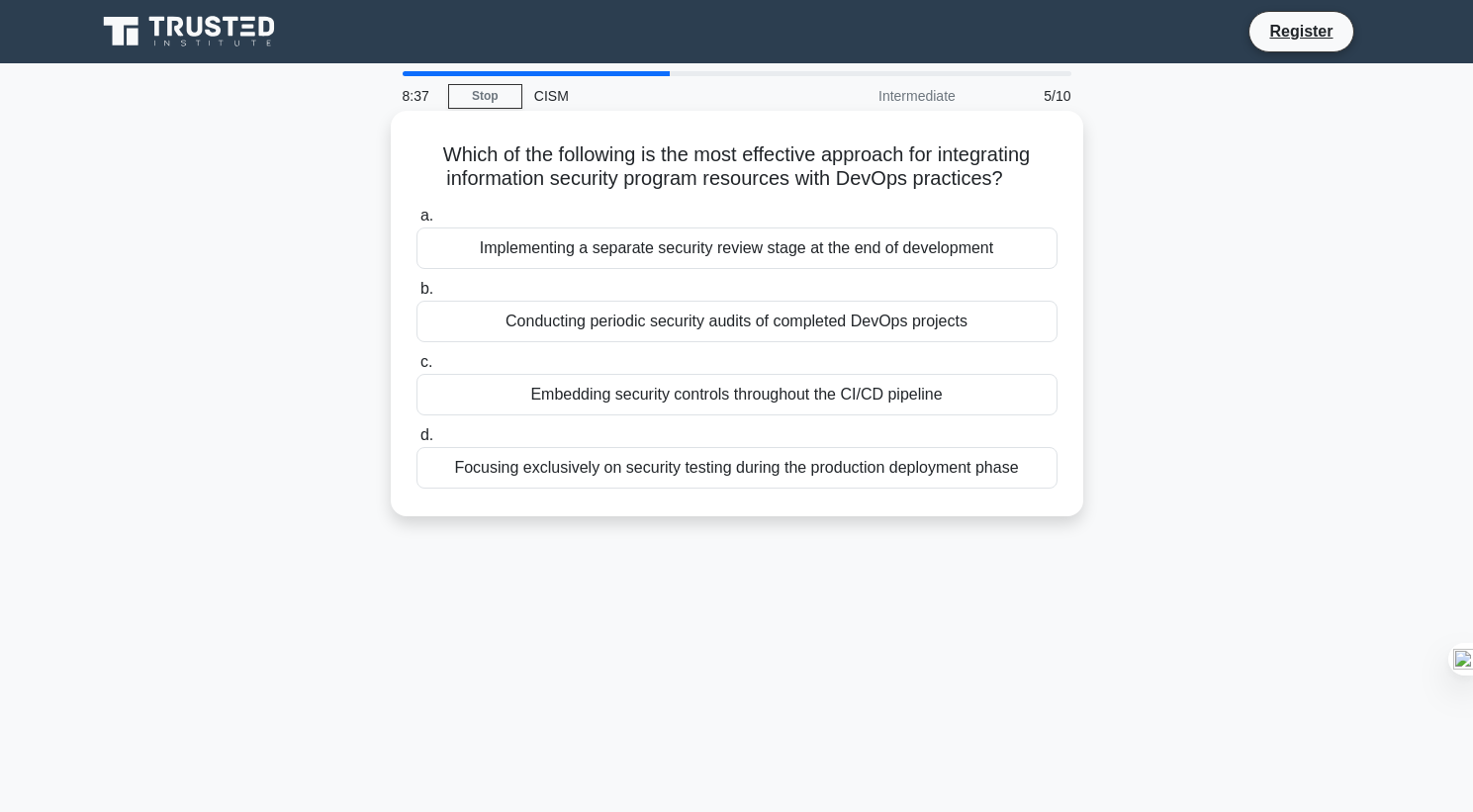 click on "Embedding security controls throughout the CI/CD pipeline" at bounding box center [737, 395] 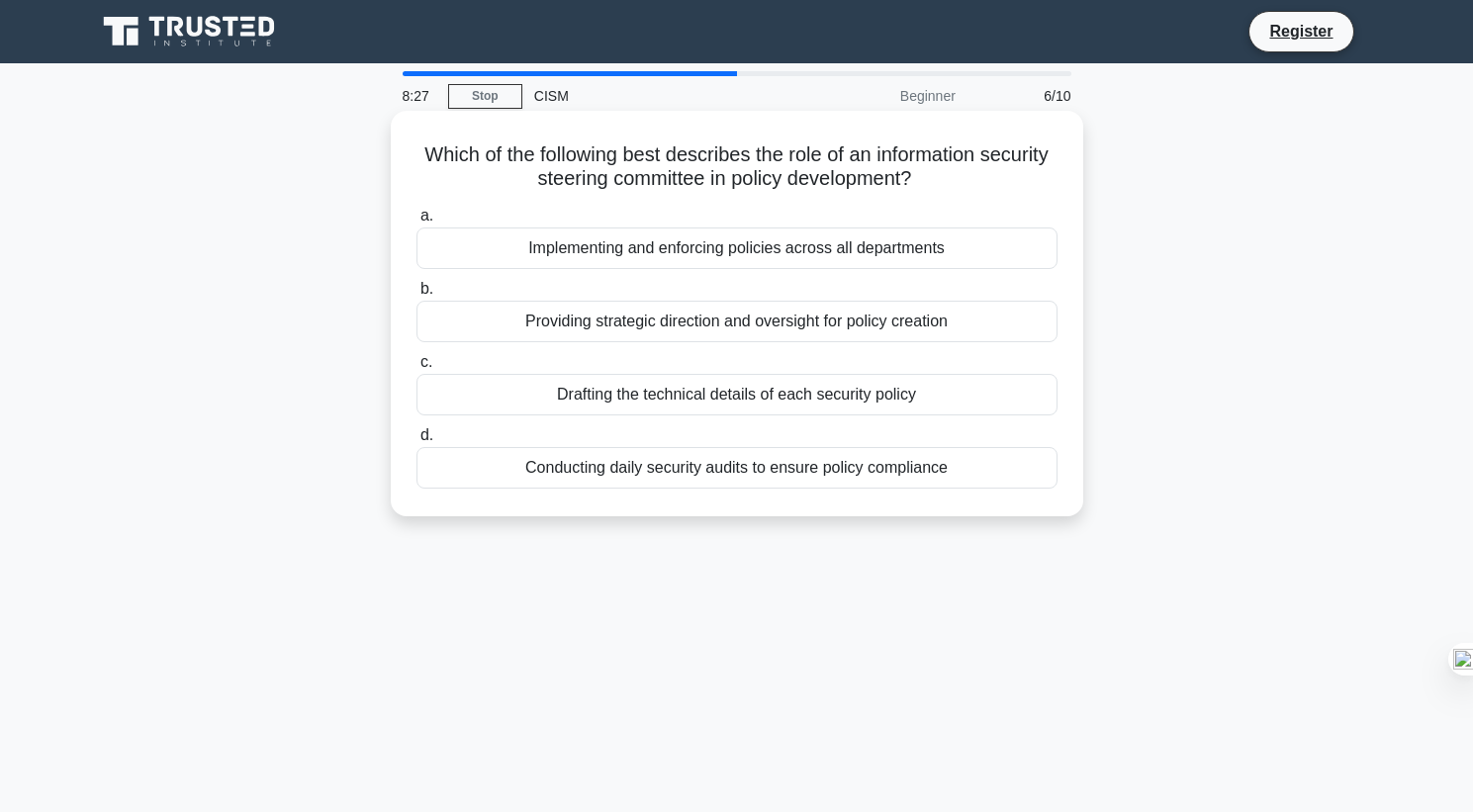 click on "Providing strategic direction and oversight for policy creation" at bounding box center [737, 321] 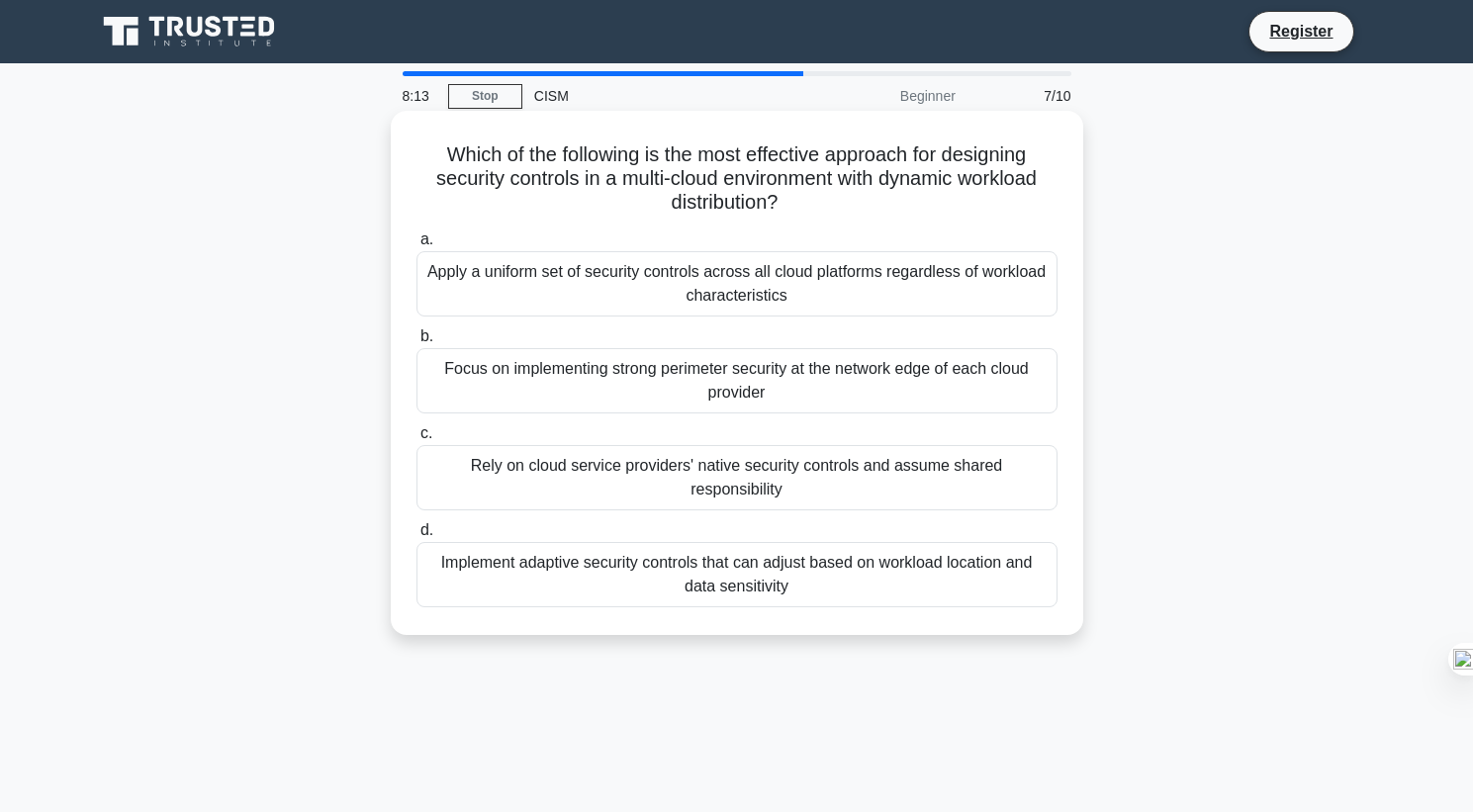 click on "Implement adaptive security controls that can adjust based on workload location and data sensitivity" at bounding box center [737, 575] 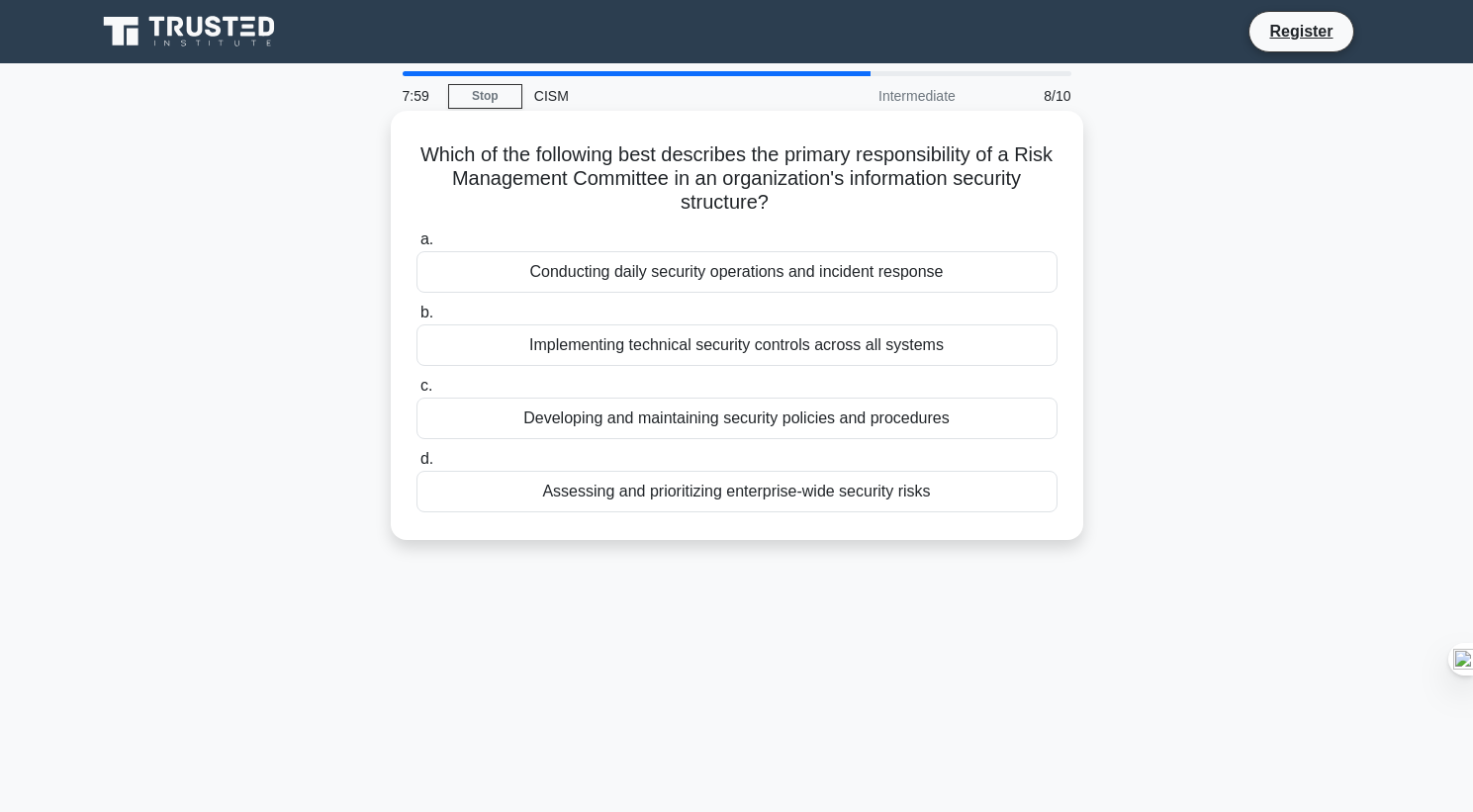 click on "Assessing and prioritizing enterprise-wide security risks" at bounding box center [737, 492] 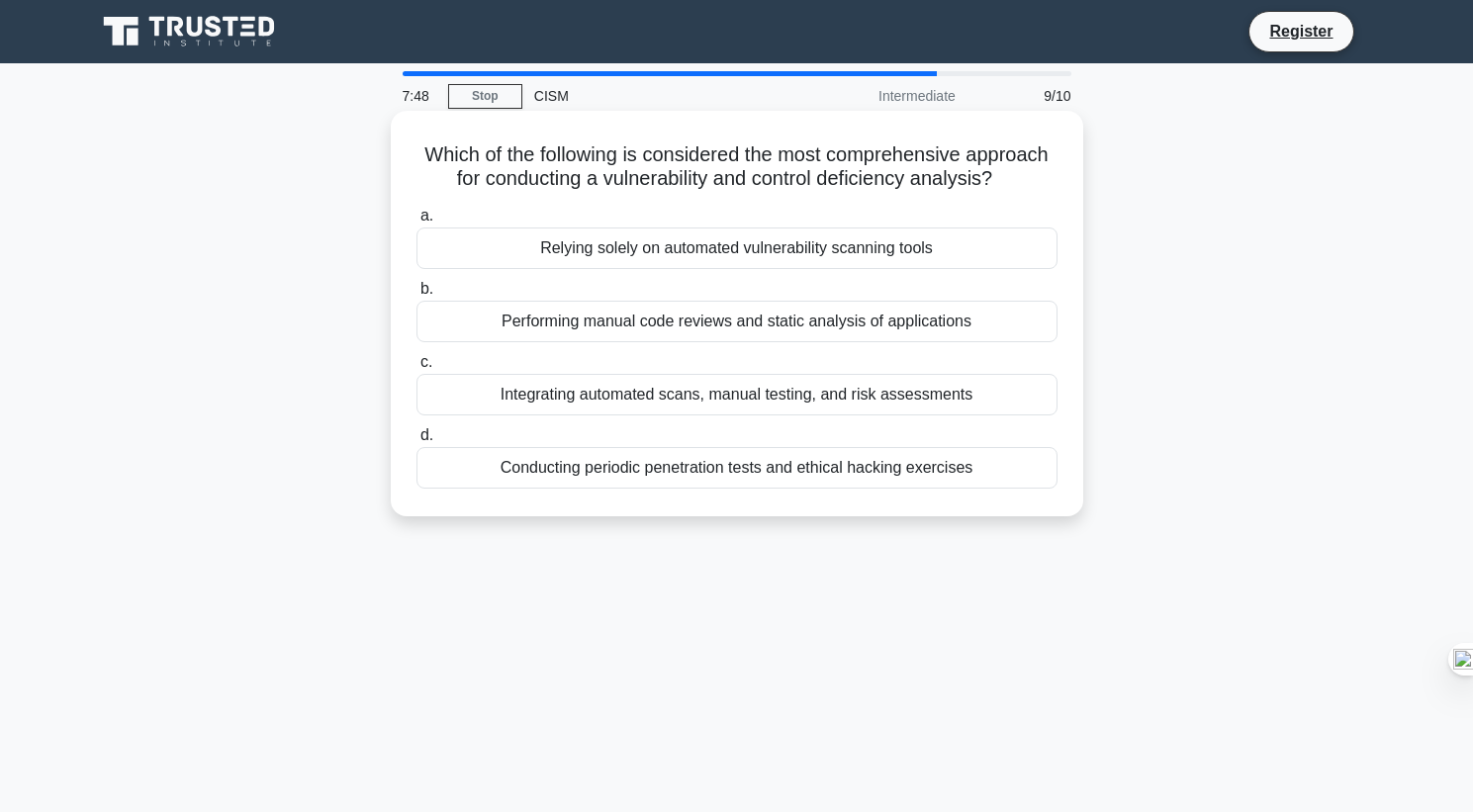 click on "Integrating automated scans, manual testing, and risk assessments" at bounding box center (737, 395) 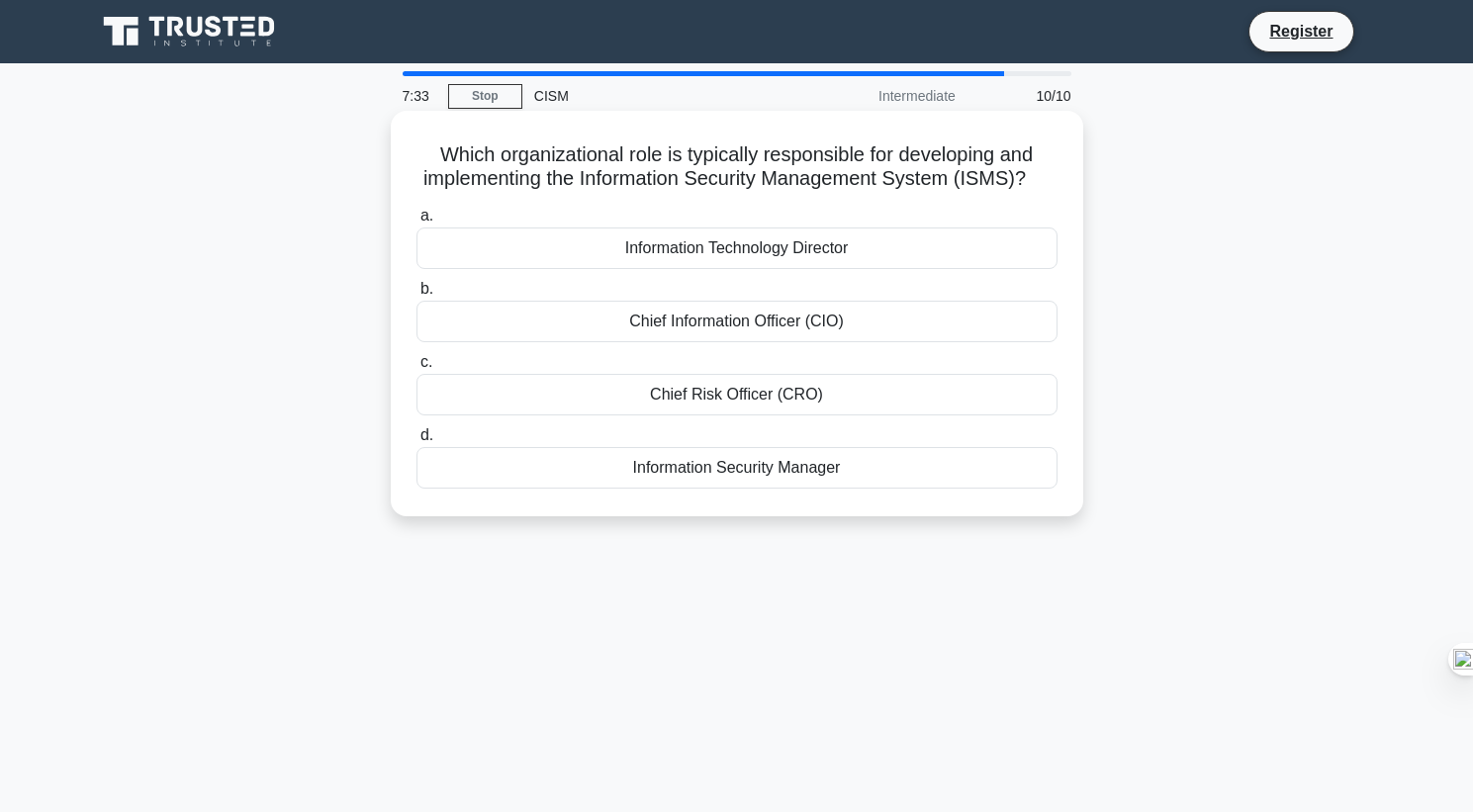 click on "Information Security Manager" at bounding box center [737, 468] 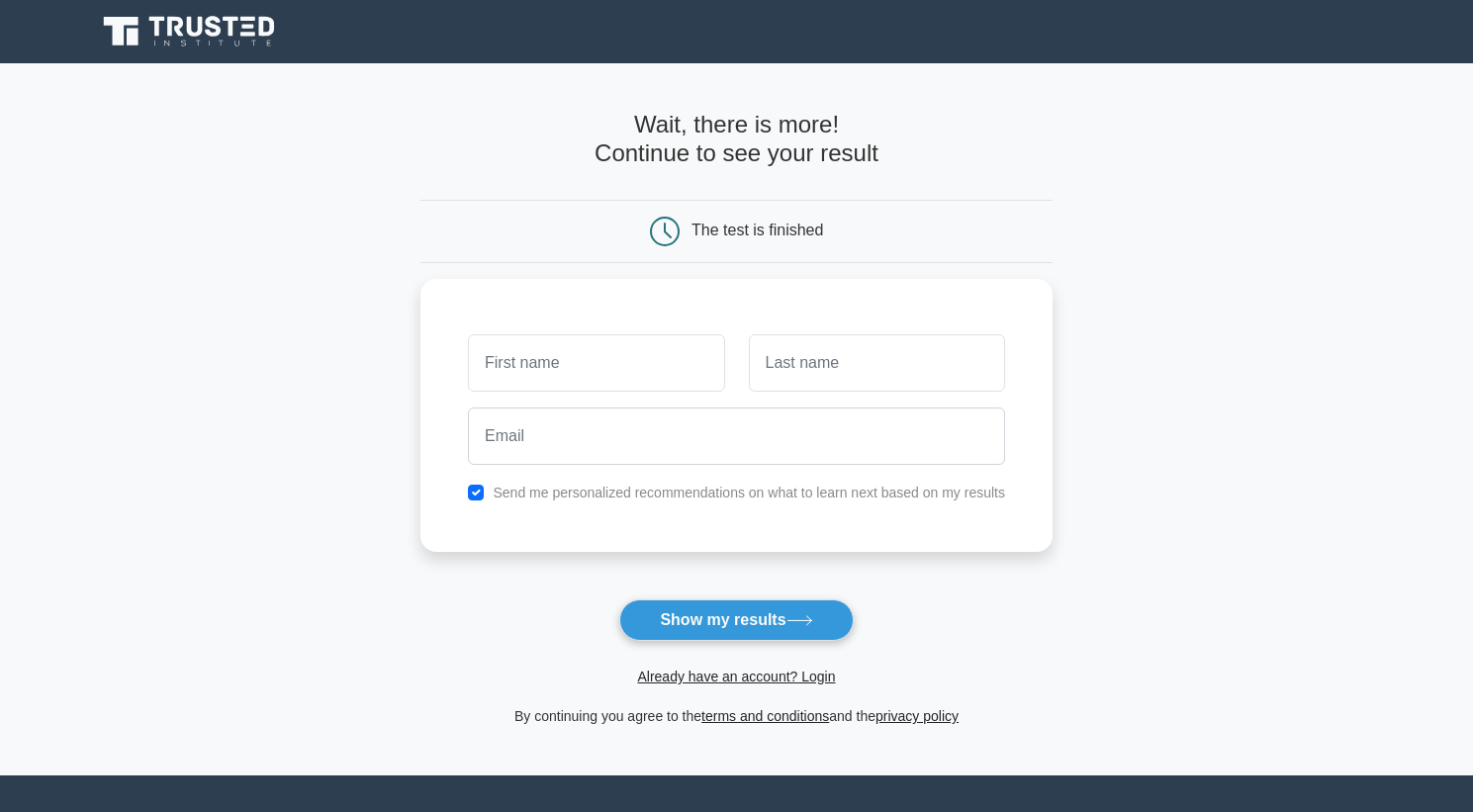 scroll, scrollTop: 0, scrollLeft: 0, axis: both 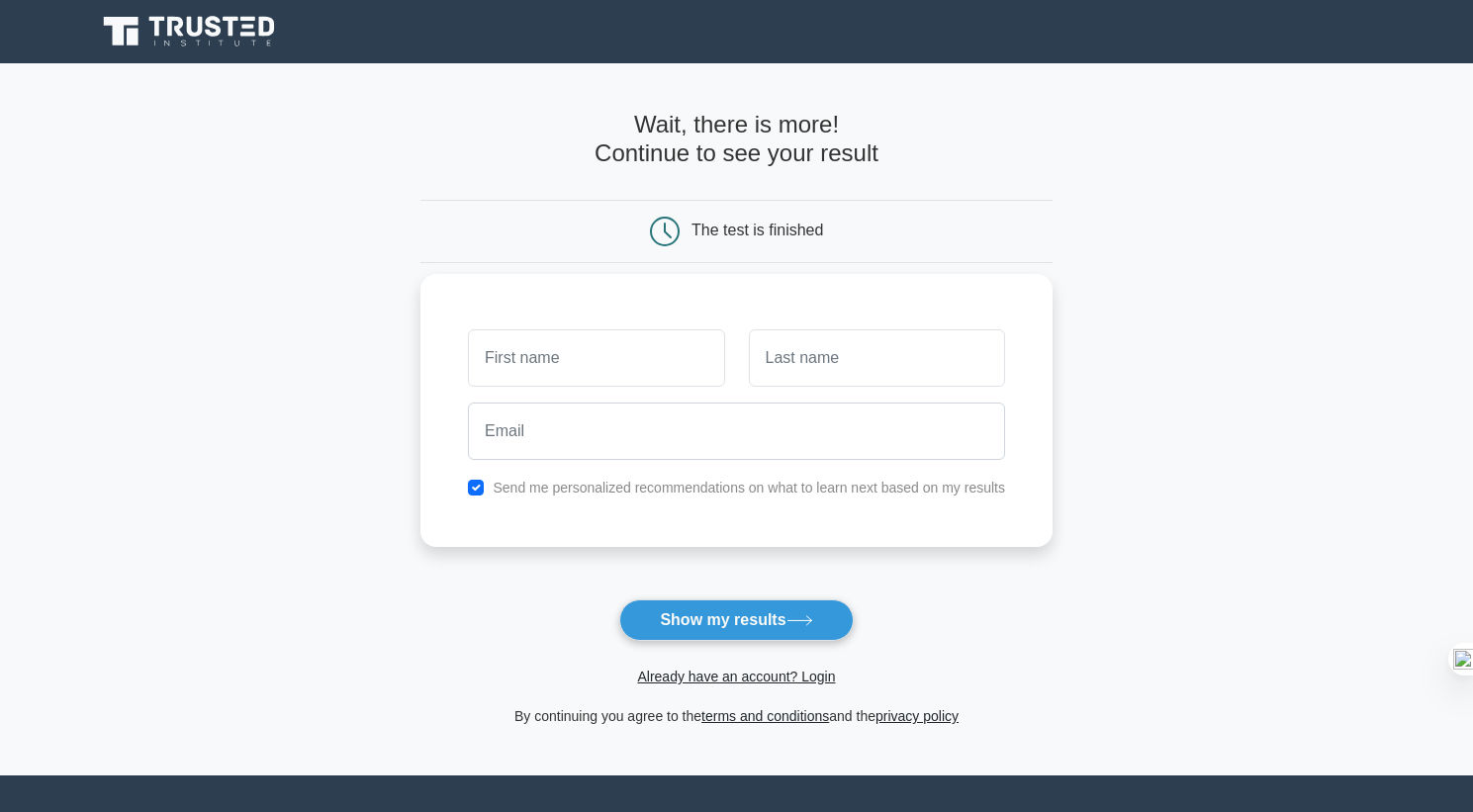 click at bounding box center [596, 358] 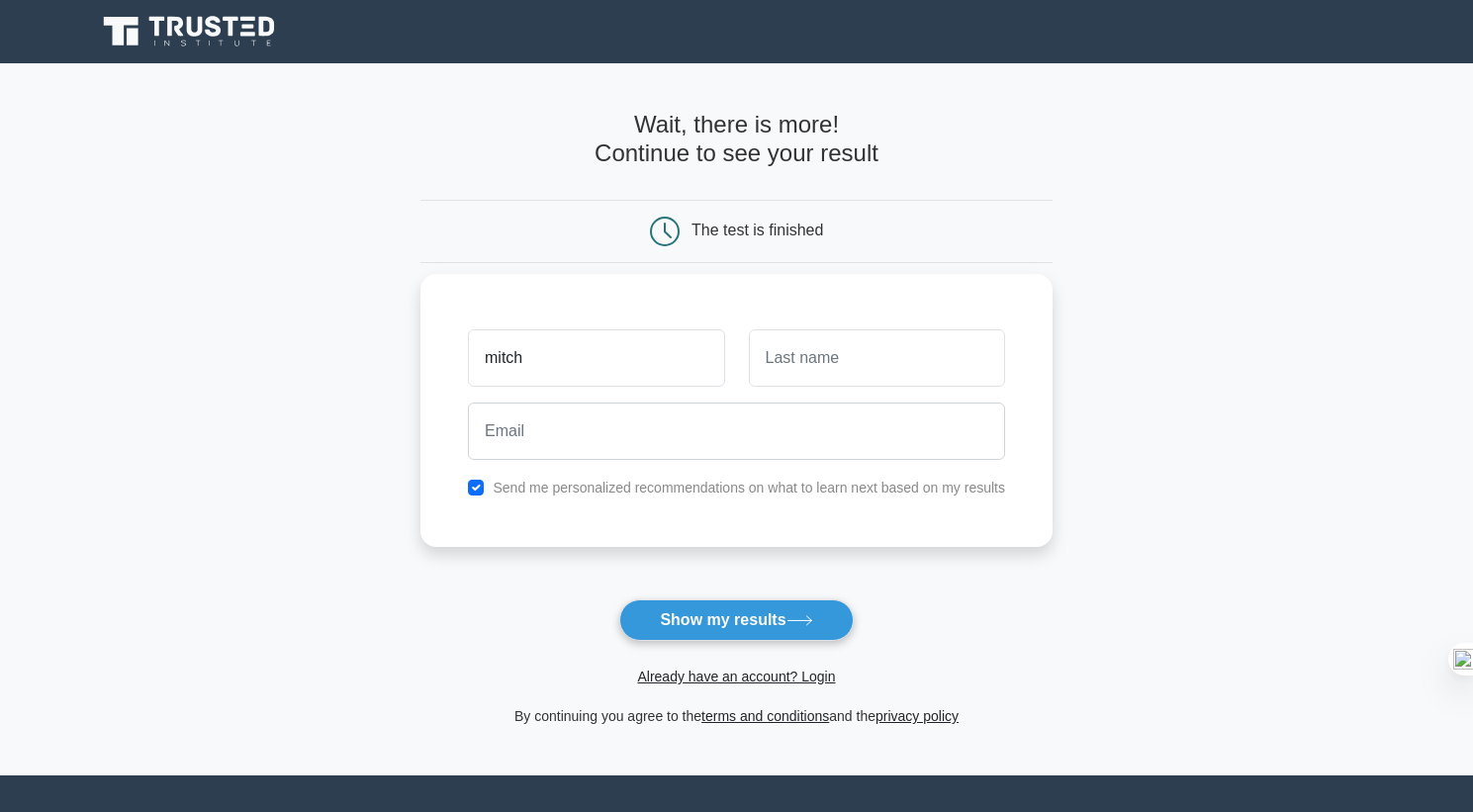 type on "mitch" 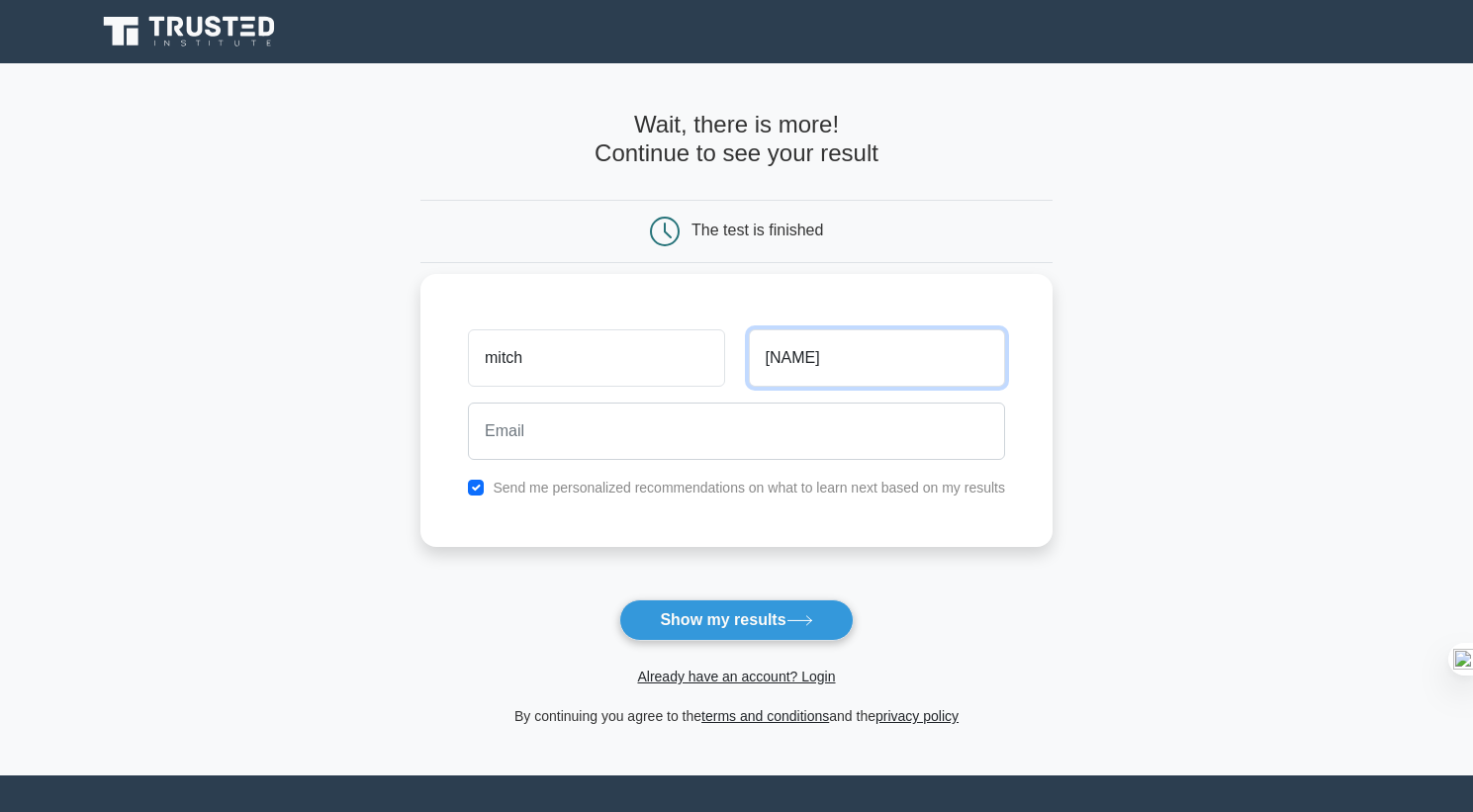 type on "bucannon" 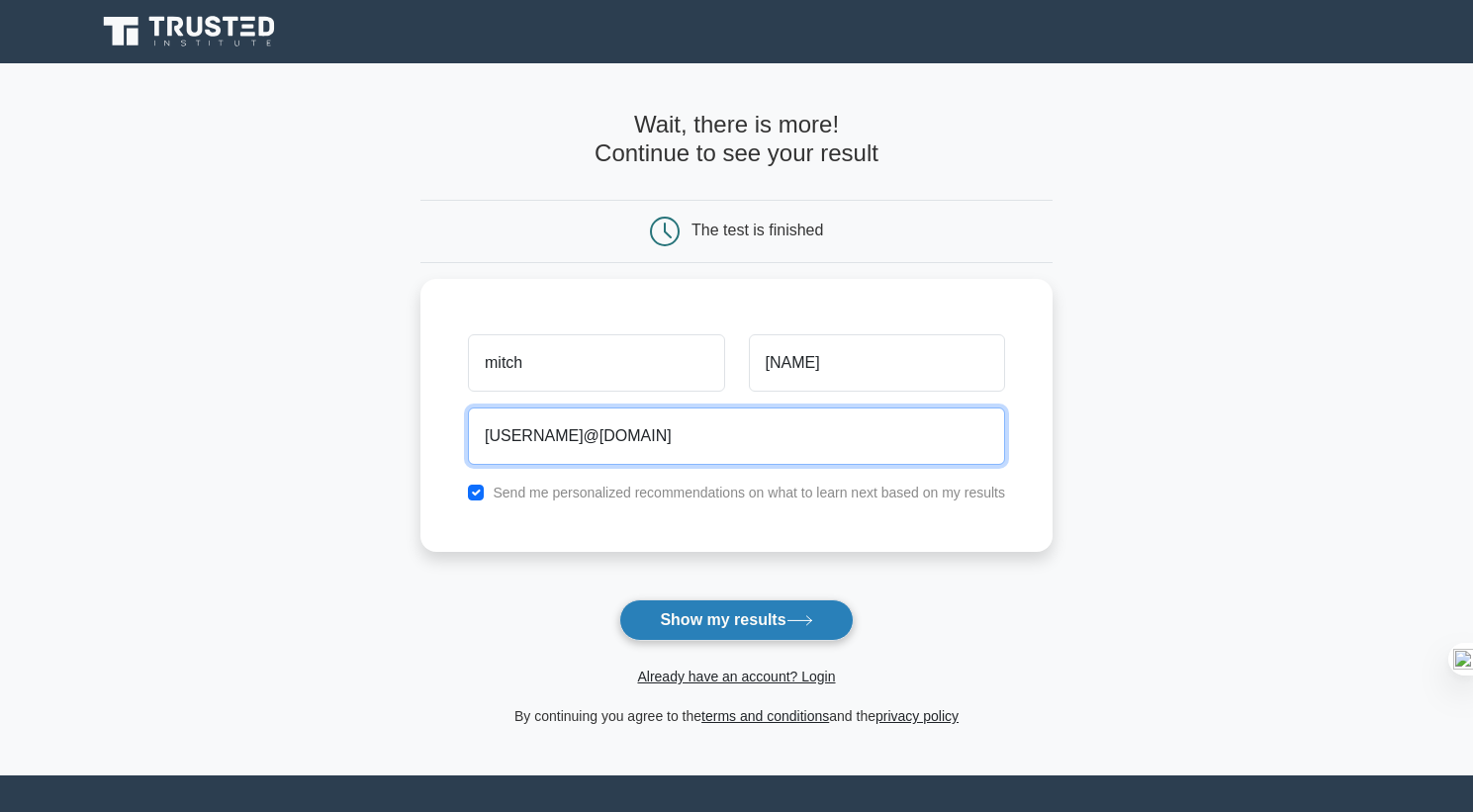 type on "mitch123@aol.com" 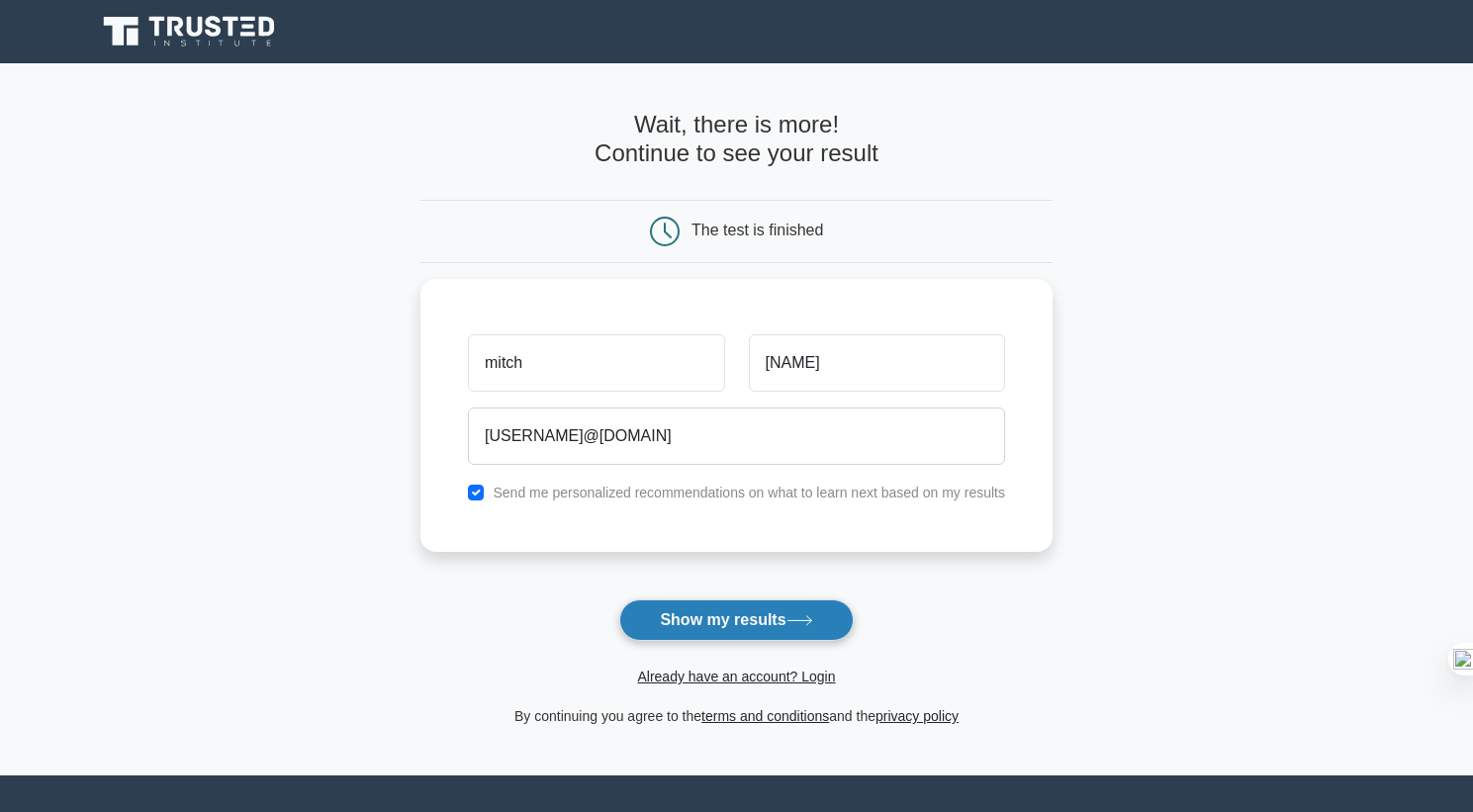 click on "Show my results" at bounding box center [736, 620] 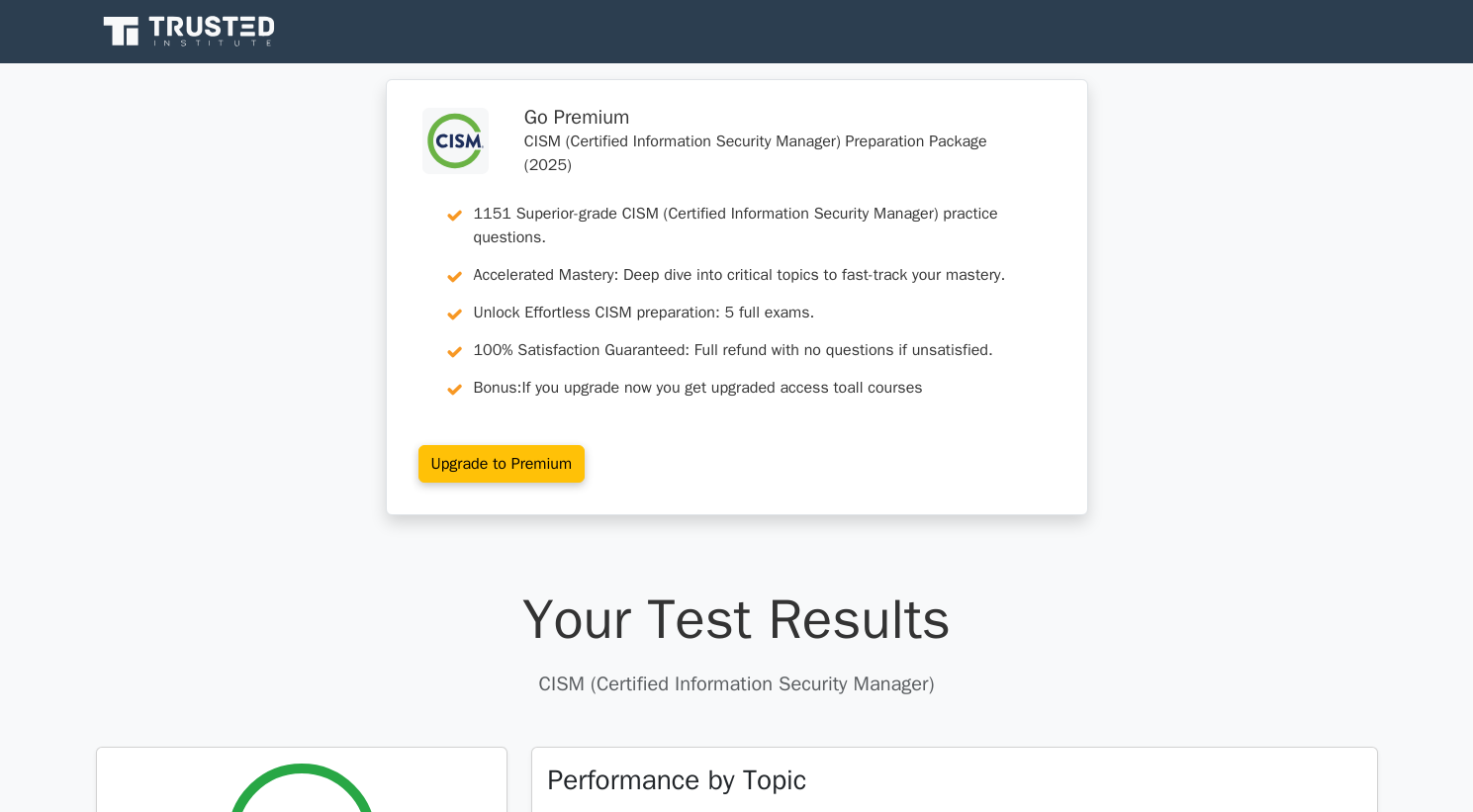 scroll, scrollTop: 0, scrollLeft: 0, axis: both 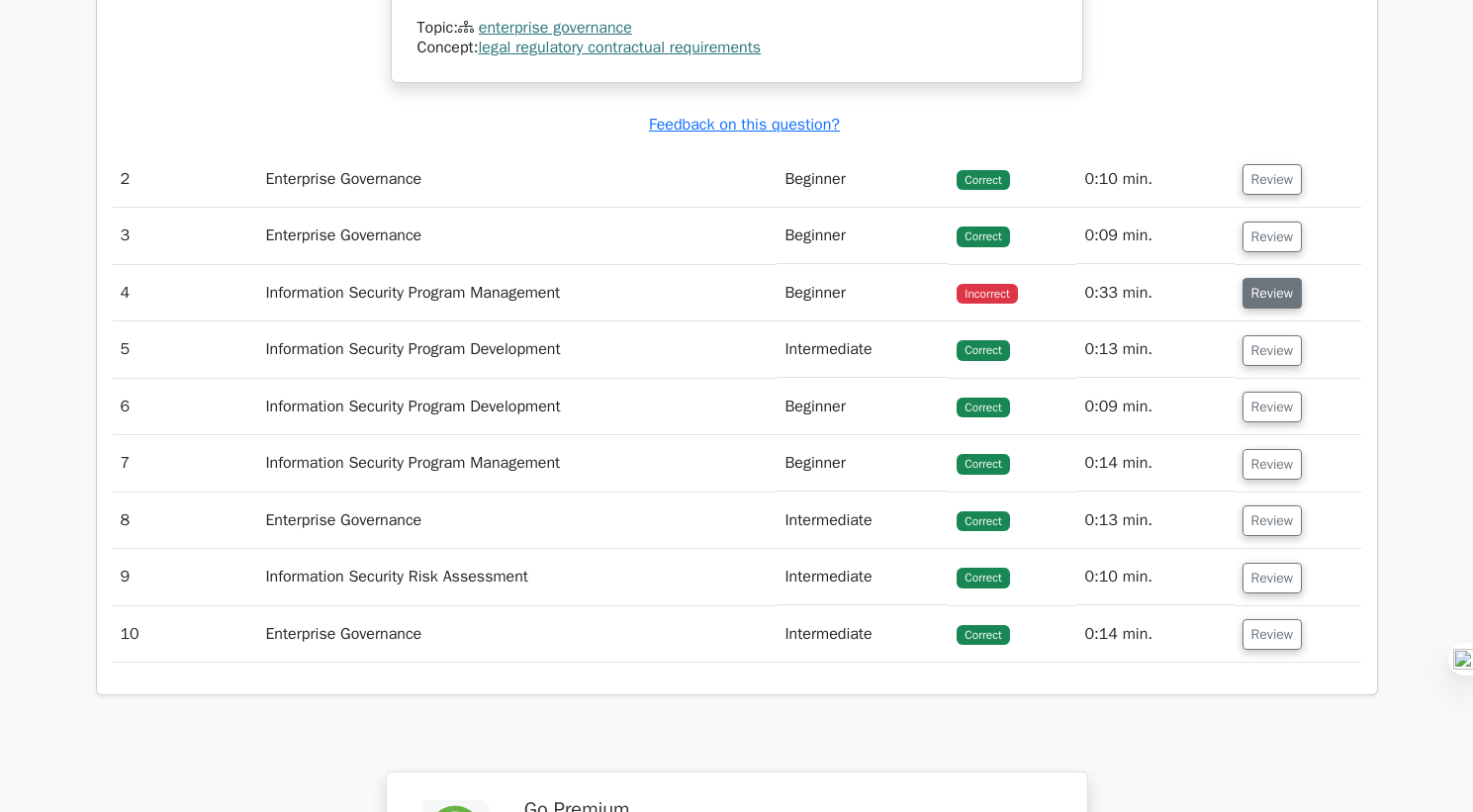 click on "Review" at bounding box center [1272, 293] 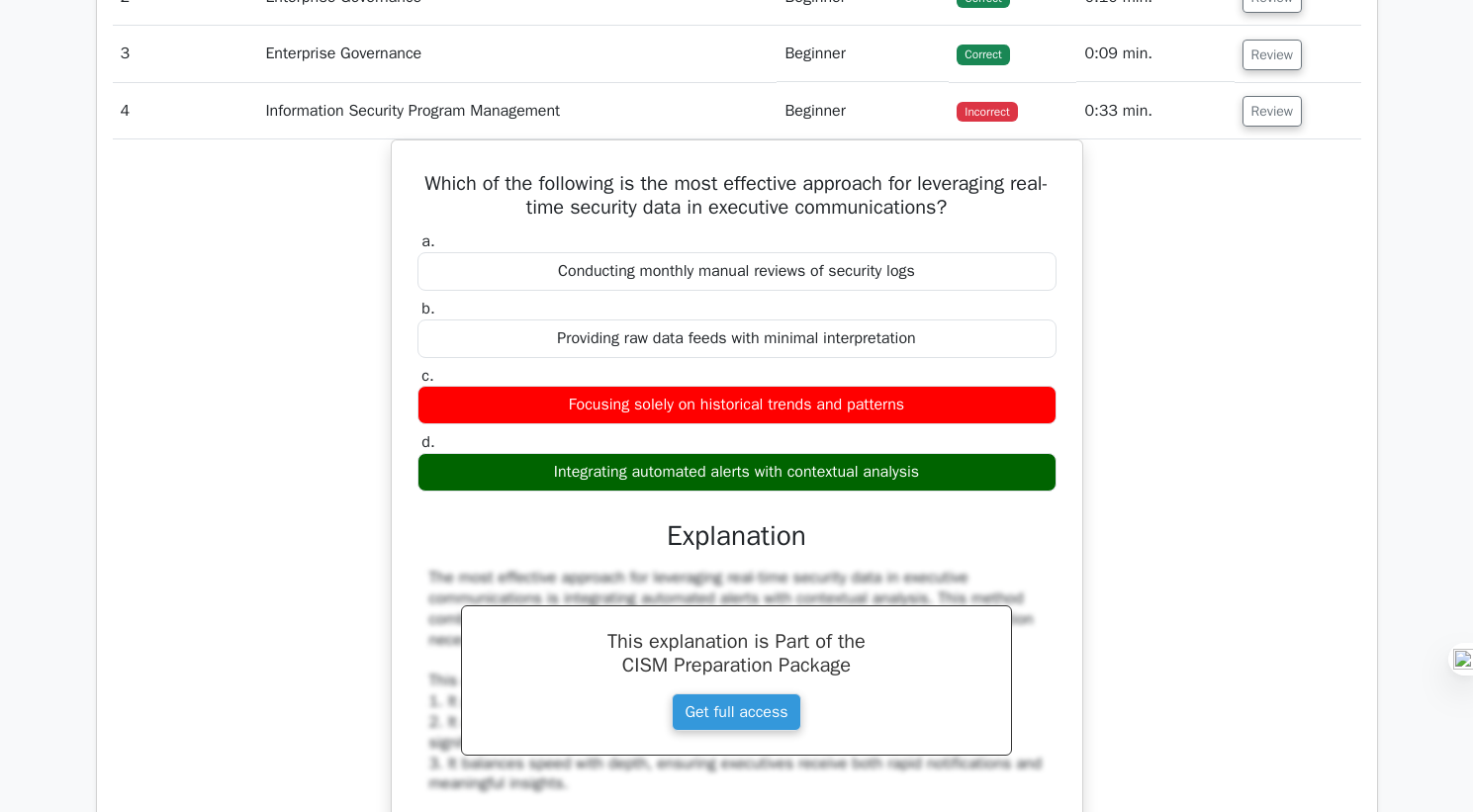 scroll, scrollTop: 2967, scrollLeft: 0, axis: vertical 